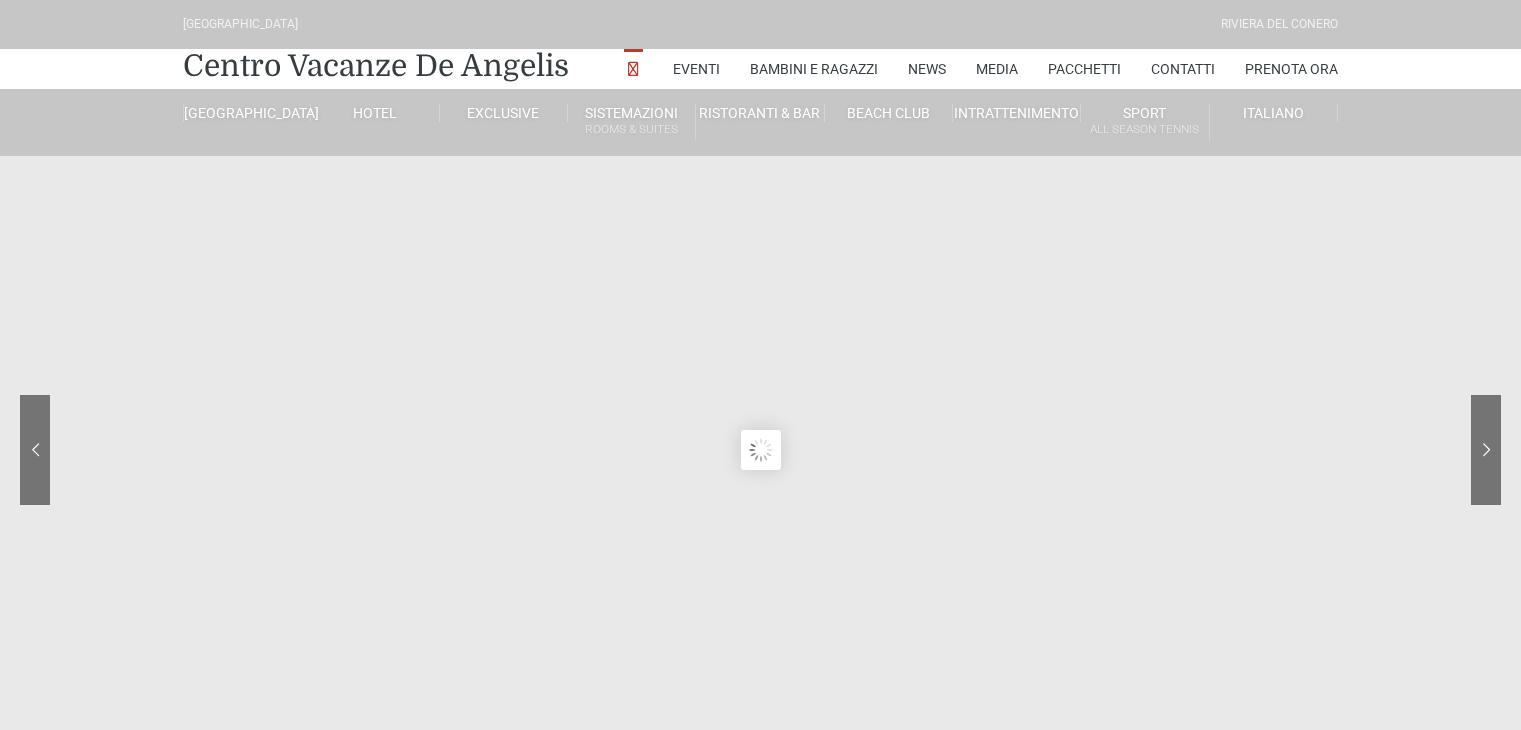 scroll, scrollTop: 128, scrollLeft: 0, axis: vertical 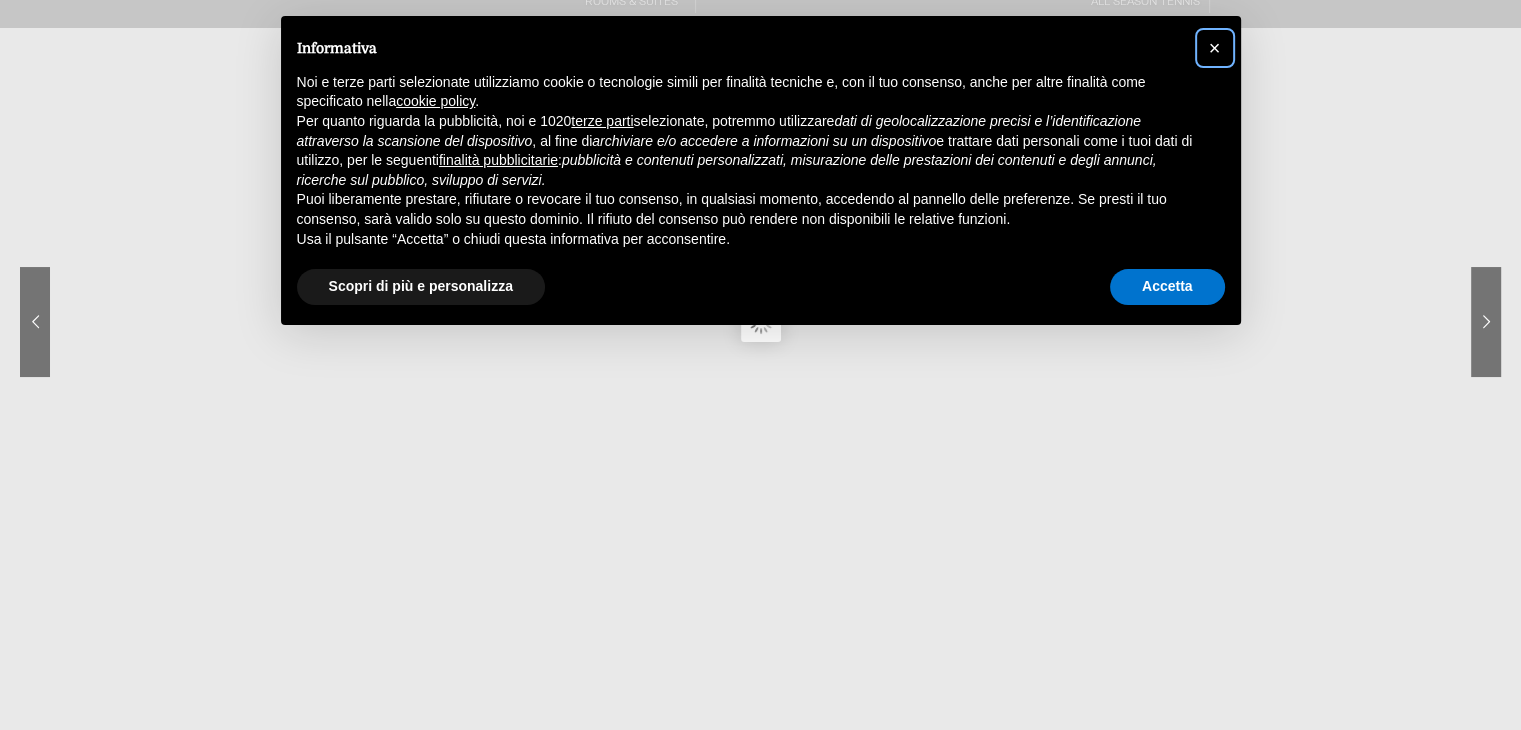 click on "×" at bounding box center [1215, 48] 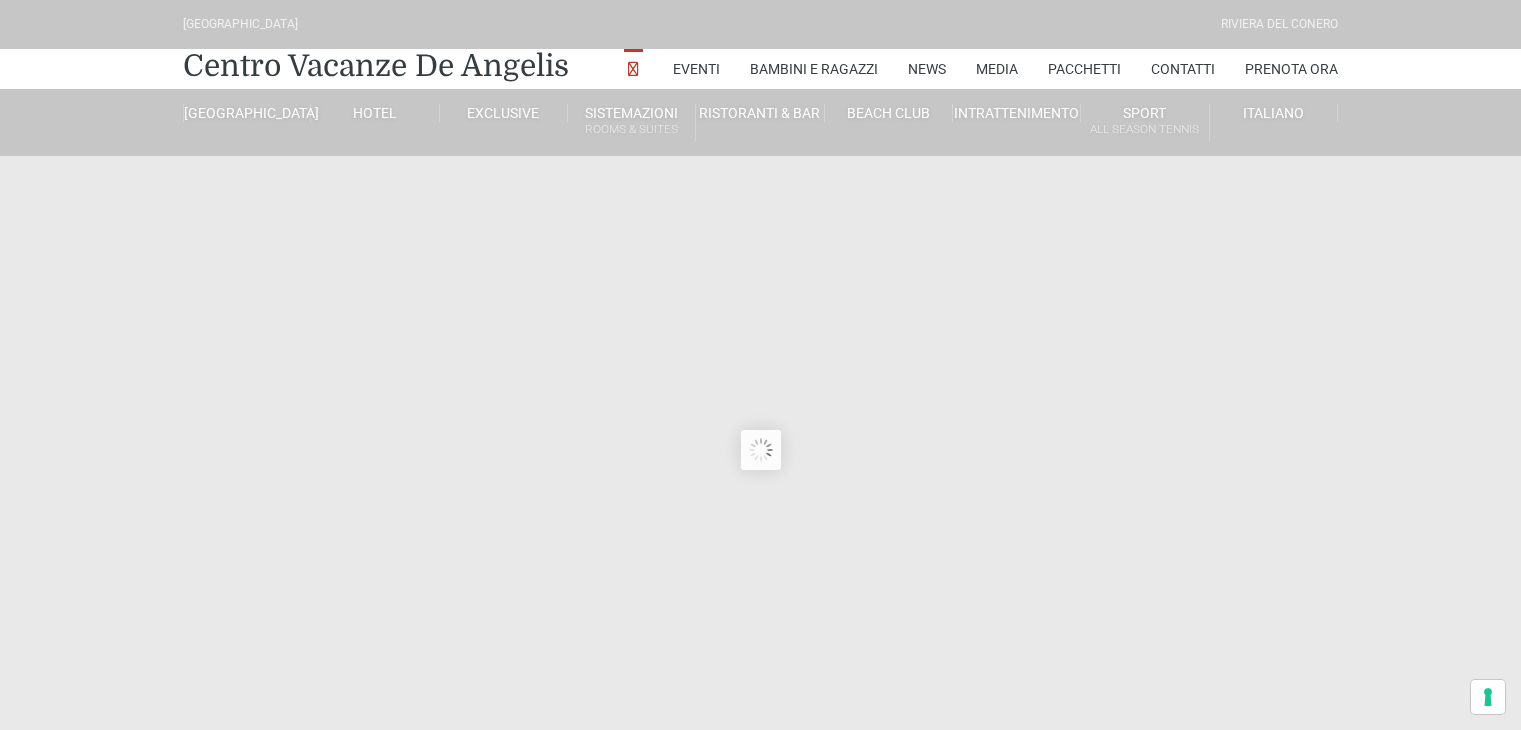 scroll, scrollTop: 0, scrollLeft: 0, axis: both 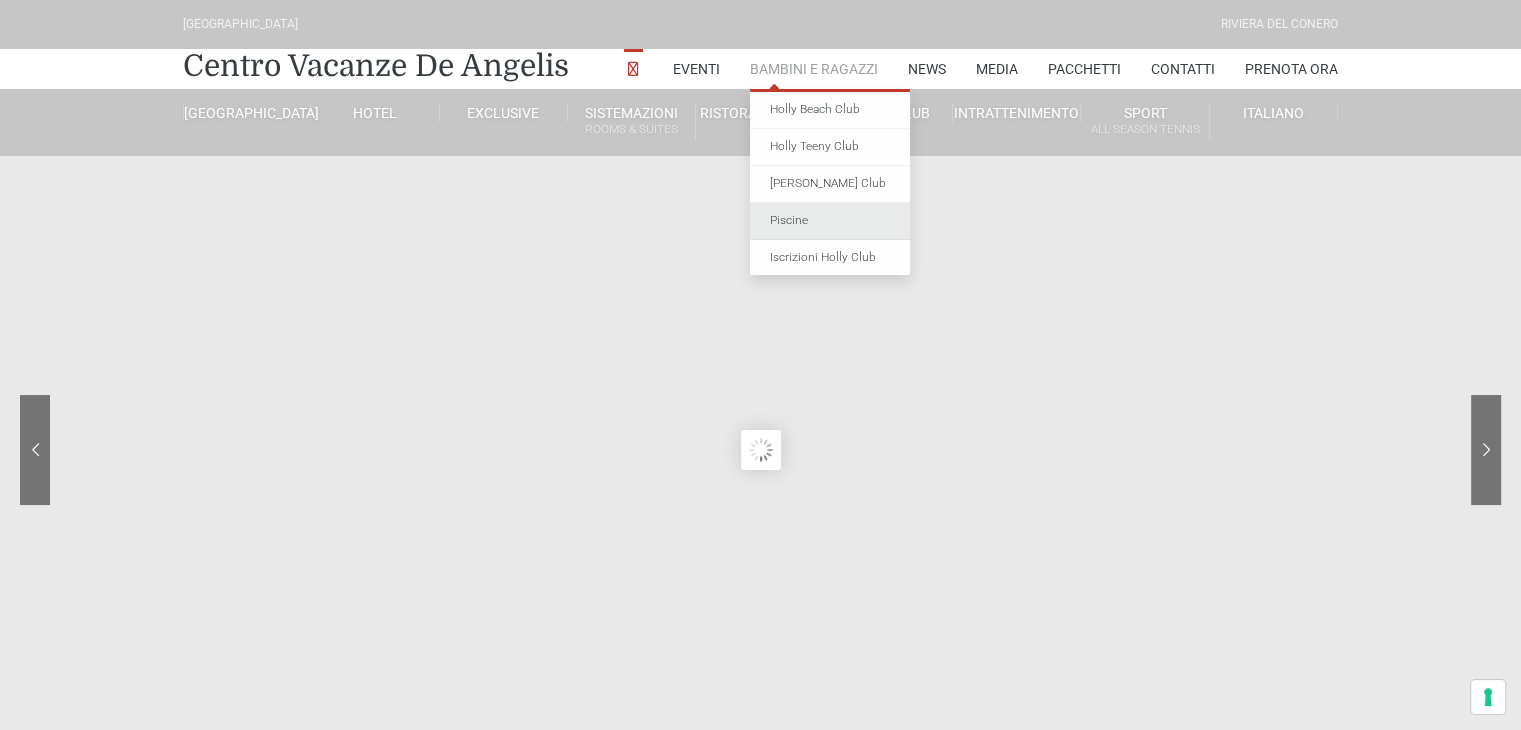 click on "Piscine" at bounding box center [830, 221] 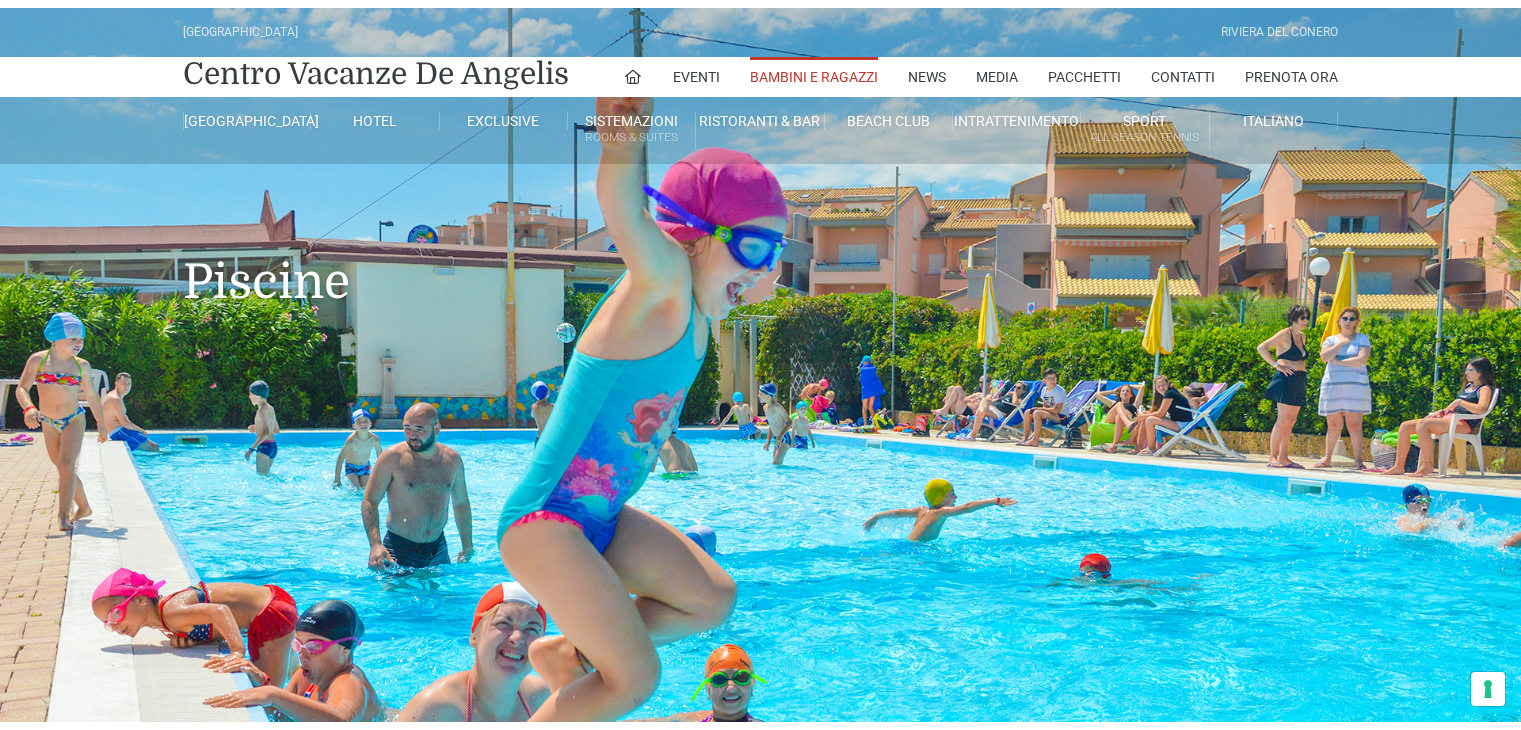 scroll, scrollTop: 0, scrollLeft: 0, axis: both 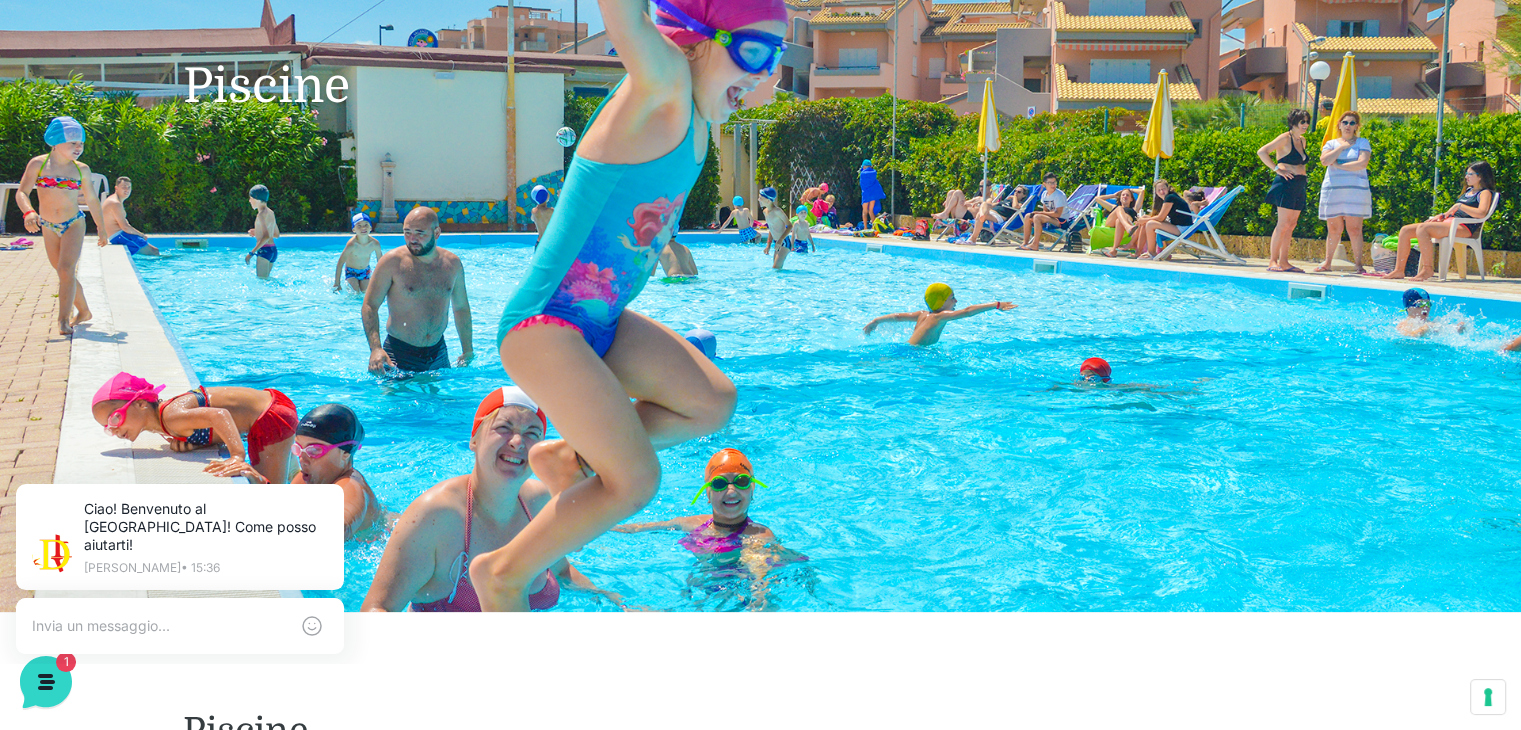 click on "Villaggio Hotel Resort
Riviera Del Conero
Centro Vacanze De Angelis
Eventi
Miss Italia
Cerimonie
Team building
Bambini e Ragazzi
Holly Beach Club
Holly Teeny Club
Holly Young Club
Piscine
Iscrizioni Holly Club
News
Media
Pacchetti
Contatti
Prenota Ora
De Angelis Resort
Parco Piscine
Oasi Naturale
Cappellina
Sala Convegni
Le Marche
Store
Concierge
Colonnina Ricarica
Mappa del Villaggio
Hotel
Suite Prestige
Camera Prestige
Camera Suite H
Sala Meeting
Exclusive
Villa Luxury
Dimora Padronale
Villa 601 Alpine
Villa Classic
Bilocale Garden Gold
Sistemazioni Rooms & Suites
Villa Trilocale Deluxe Numana
Villa Trilocale Deluxe Private Garden
Villa Bilocale Deluxe
Appartamento Trilocale Garden" at bounding box center (760, 212) 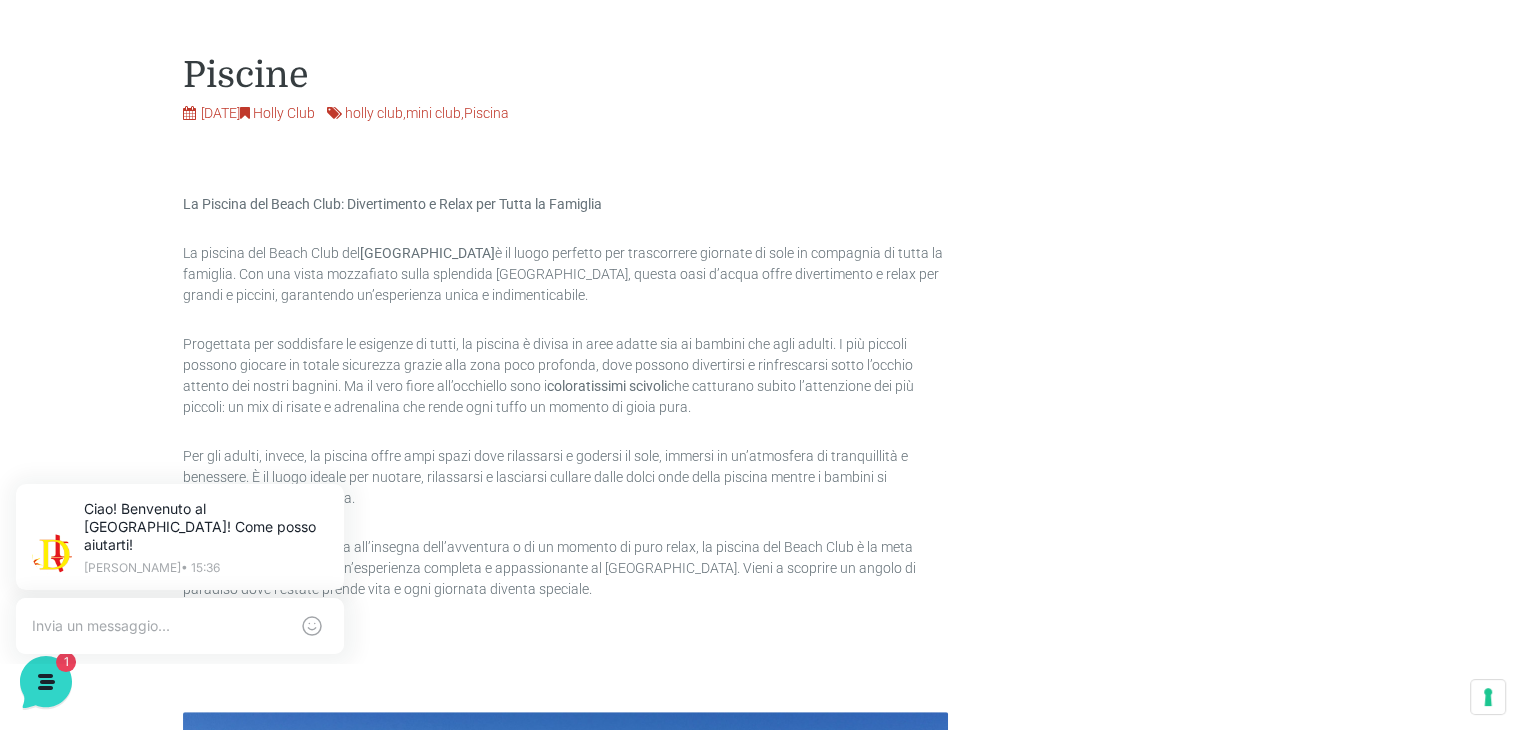 scroll, scrollTop: 0, scrollLeft: 0, axis: both 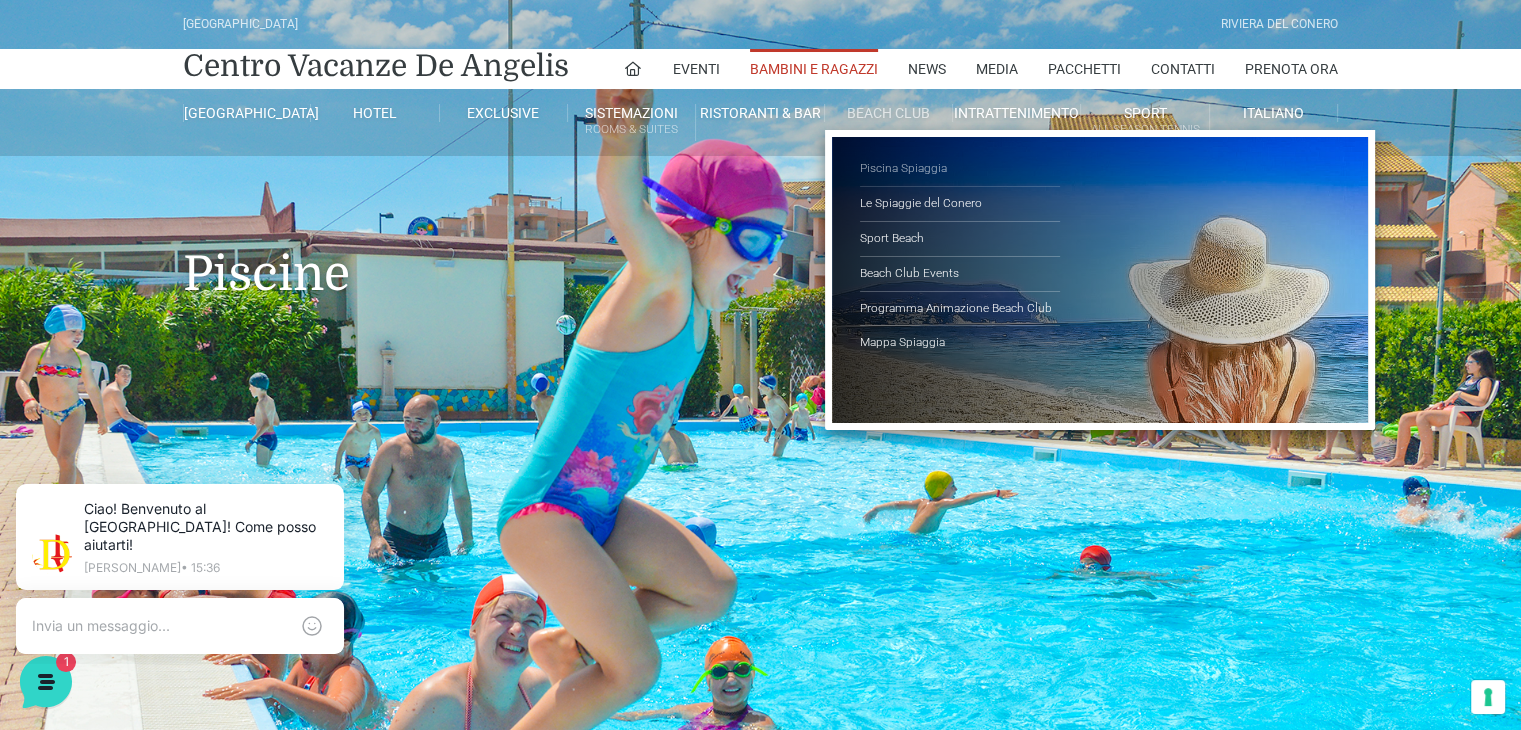 click on "Piscina Spiaggia" at bounding box center [960, 169] 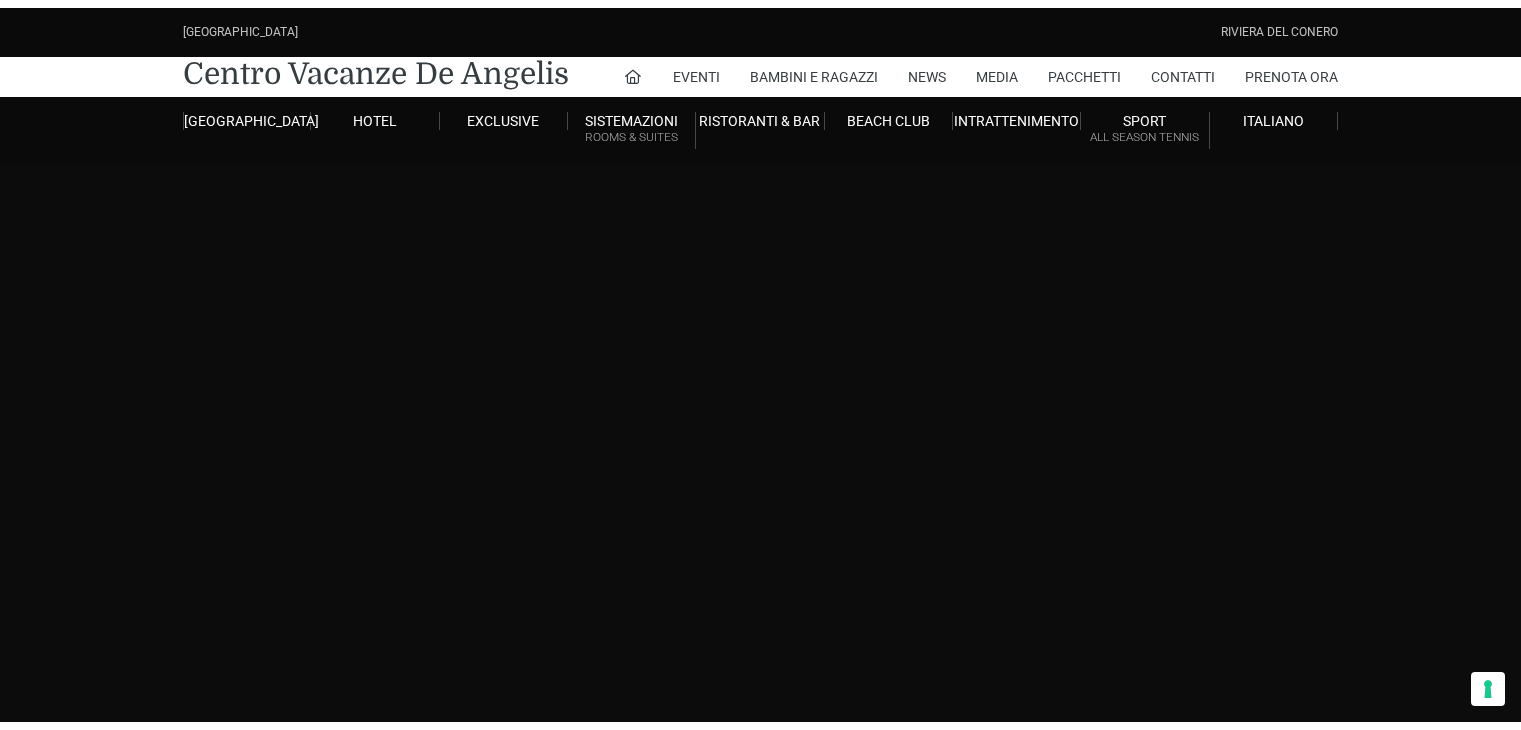 scroll, scrollTop: 0, scrollLeft: 0, axis: both 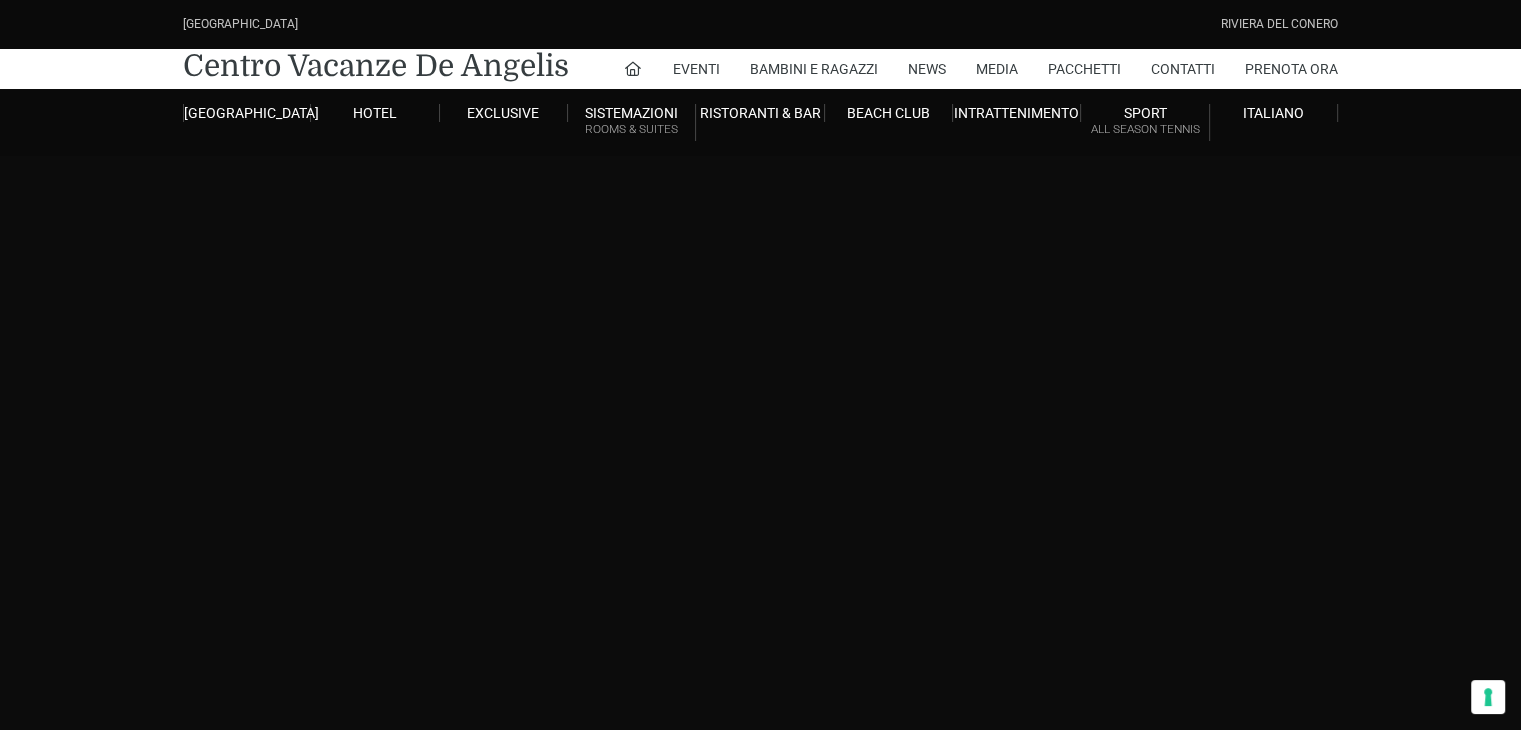 click on "[GEOGRAPHIC_DATA]
[GEOGRAPHIC_DATA]
Centro Vacanze [GEOGRAPHIC_DATA]
Eventi
Miss Italia
Cerimonie
Team building
Bambini e Ragazzi
Holly Beach Club
Holly Teeny Club
[PERSON_NAME] Club
Piscine
Iscrizioni Holly Club
News
Media
Pacchetti
Contatti
Prenota Ora
[GEOGRAPHIC_DATA]
Parco Piscine
Oasi Naturale
Cappellina
Sala Convegni
[GEOGRAPHIC_DATA]
Store
Concierge
Colonnina Ricarica
Mappa del Villaggio
Hotel
Suite Prestige
Camera Prestige
Camera Suite H
Sala Meeting
Exclusive
[GEOGRAPHIC_DATA]
Dimora Padronale
Villa 601 Alpine
Villa Classic
Bilocale Garden Gold
Sistemazioni Rooms & Suites
[GEOGRAPHIC_DATA] Deluxe Numana
Villa Trilocale Deluxe Private Garden
Villa Bilocale Deluxe
Appartamento Trilocale Garden" at bounding box center (760, 450) 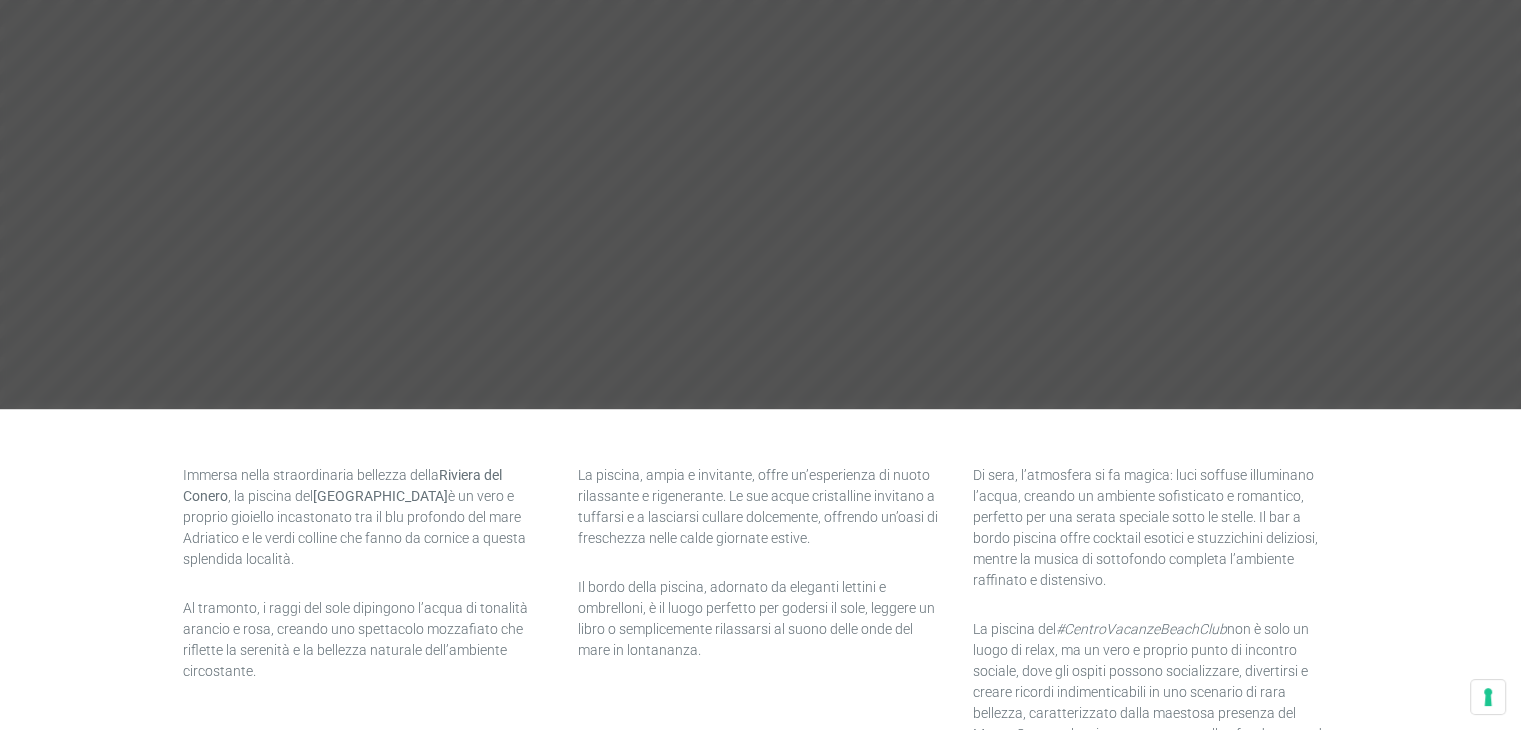scroll, scrollTop: 494, scrollLeft: 0, axis: vertical 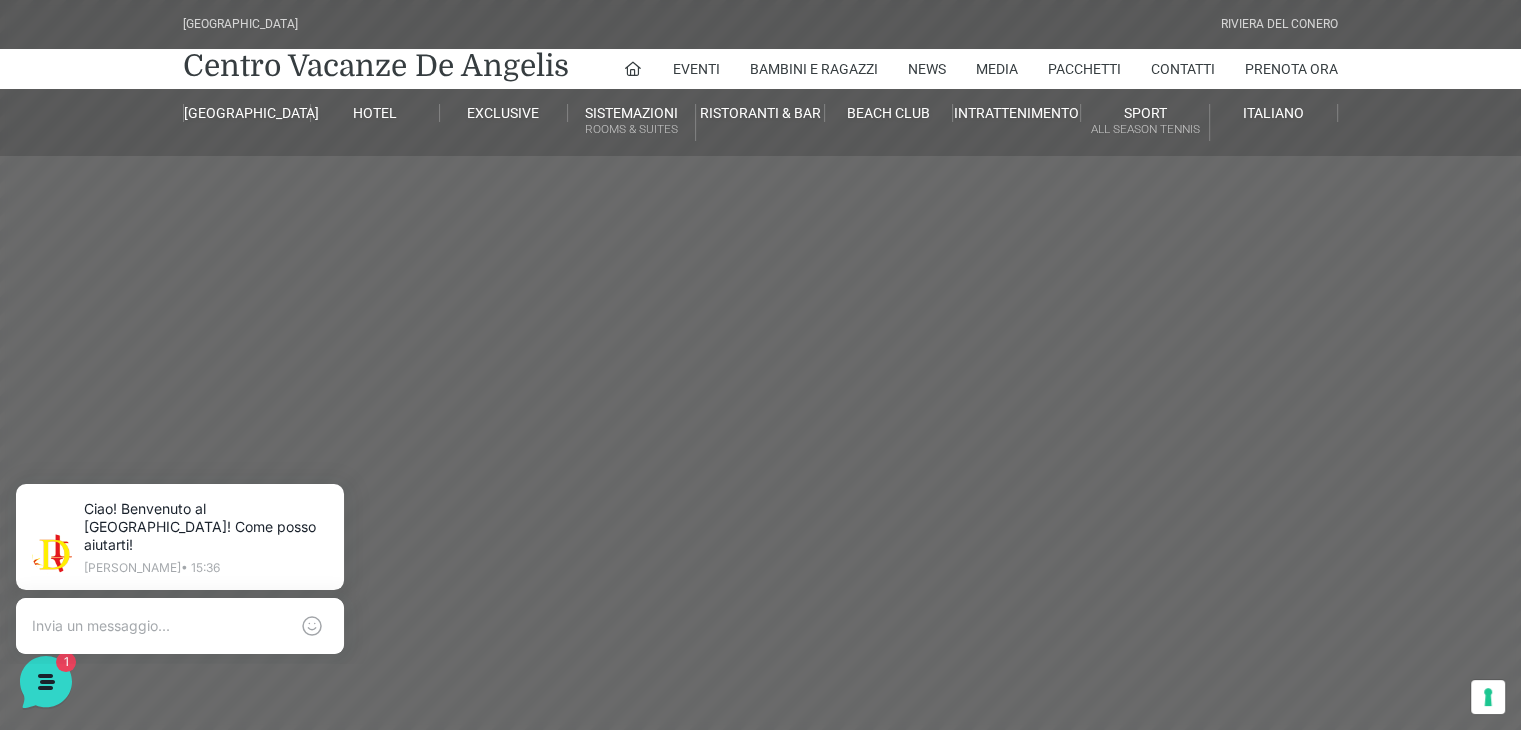 drag, startPoint x: 1529, startPoint y: 65, endPoint x: 1535, endPoint y: 43, distance: 22.803509 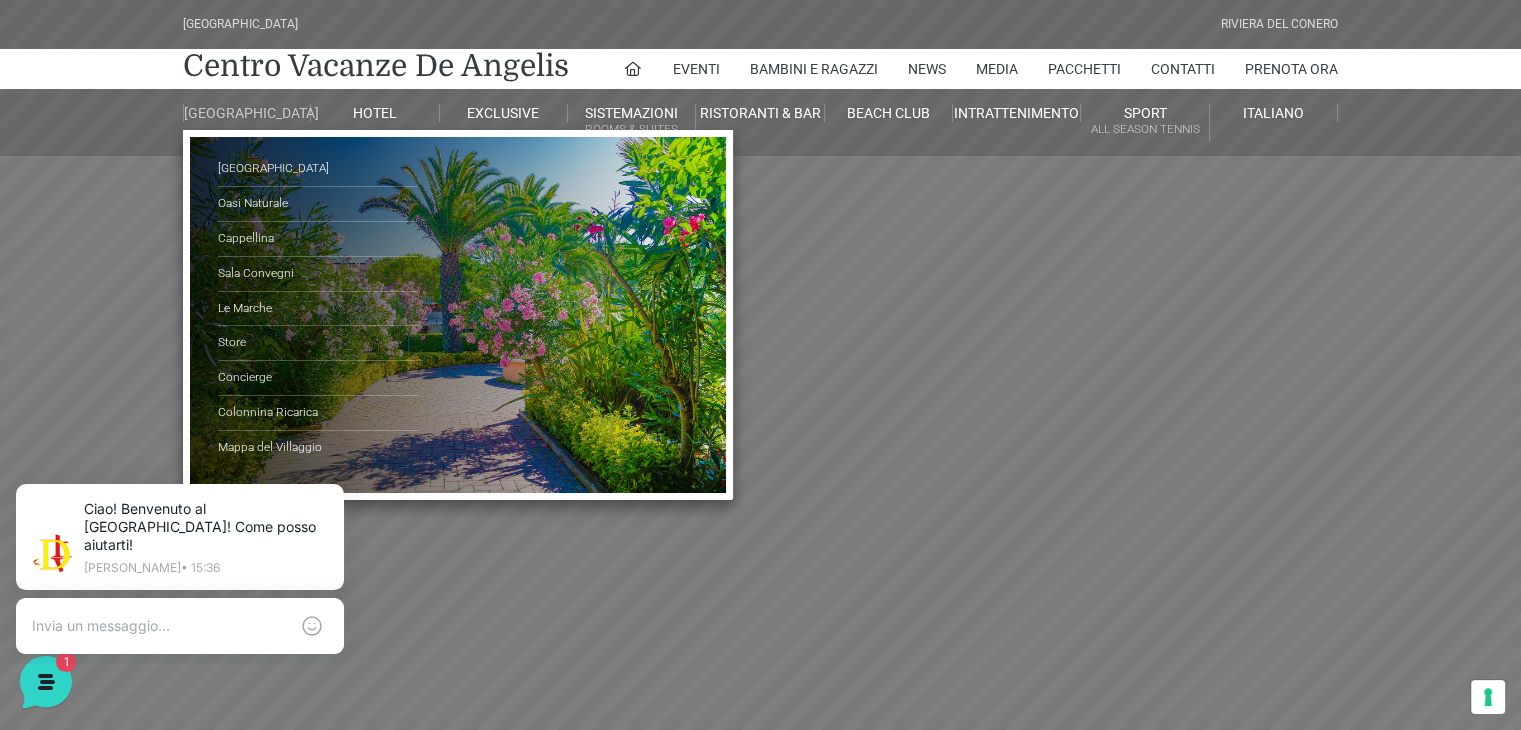 click on "[GEOGRAPHIC_DATA]" at bounding box center (247, 113) 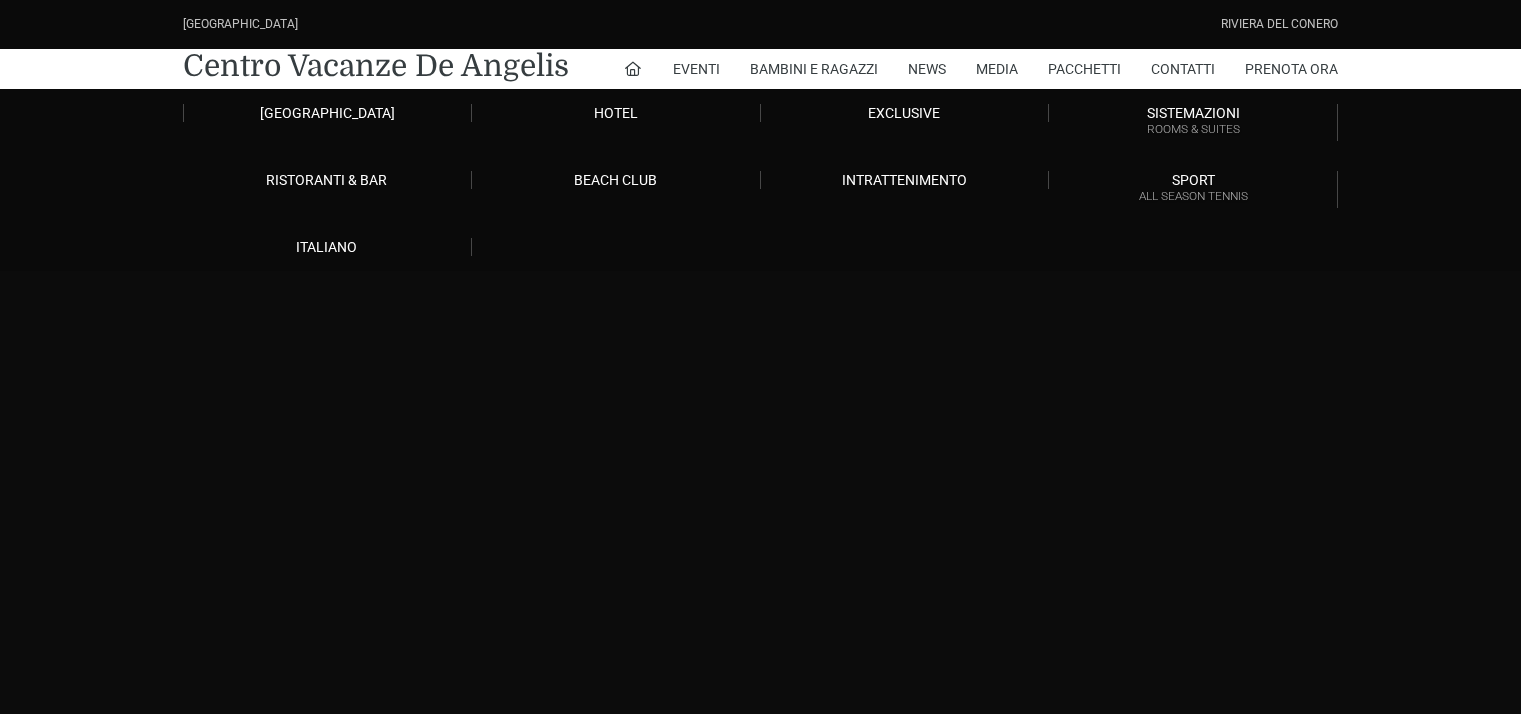 scroll, scrollTop: 0, scrollLeft: 0, axis: both 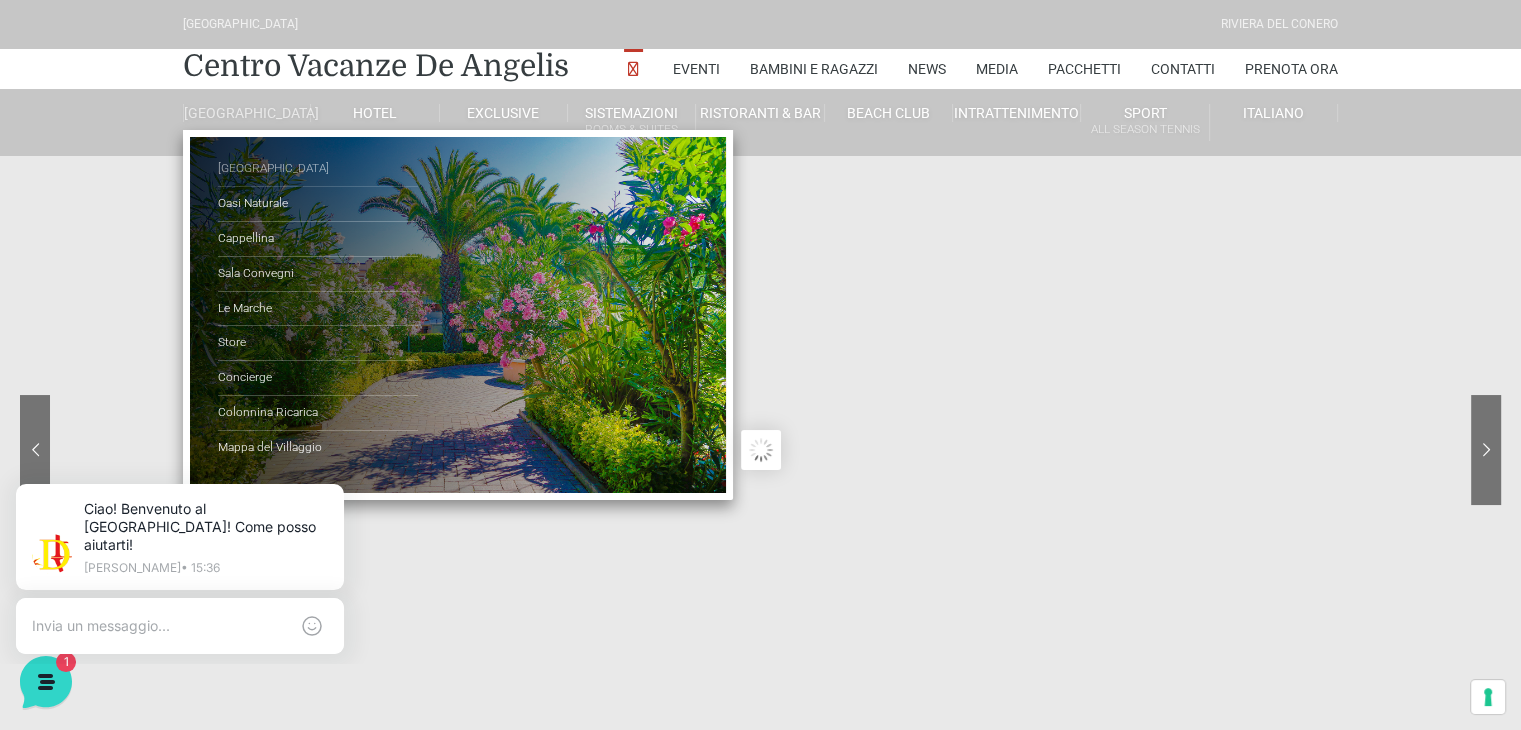 click on "[GEOGRAPHIC_DATA]" at bounding box center (318, 169) 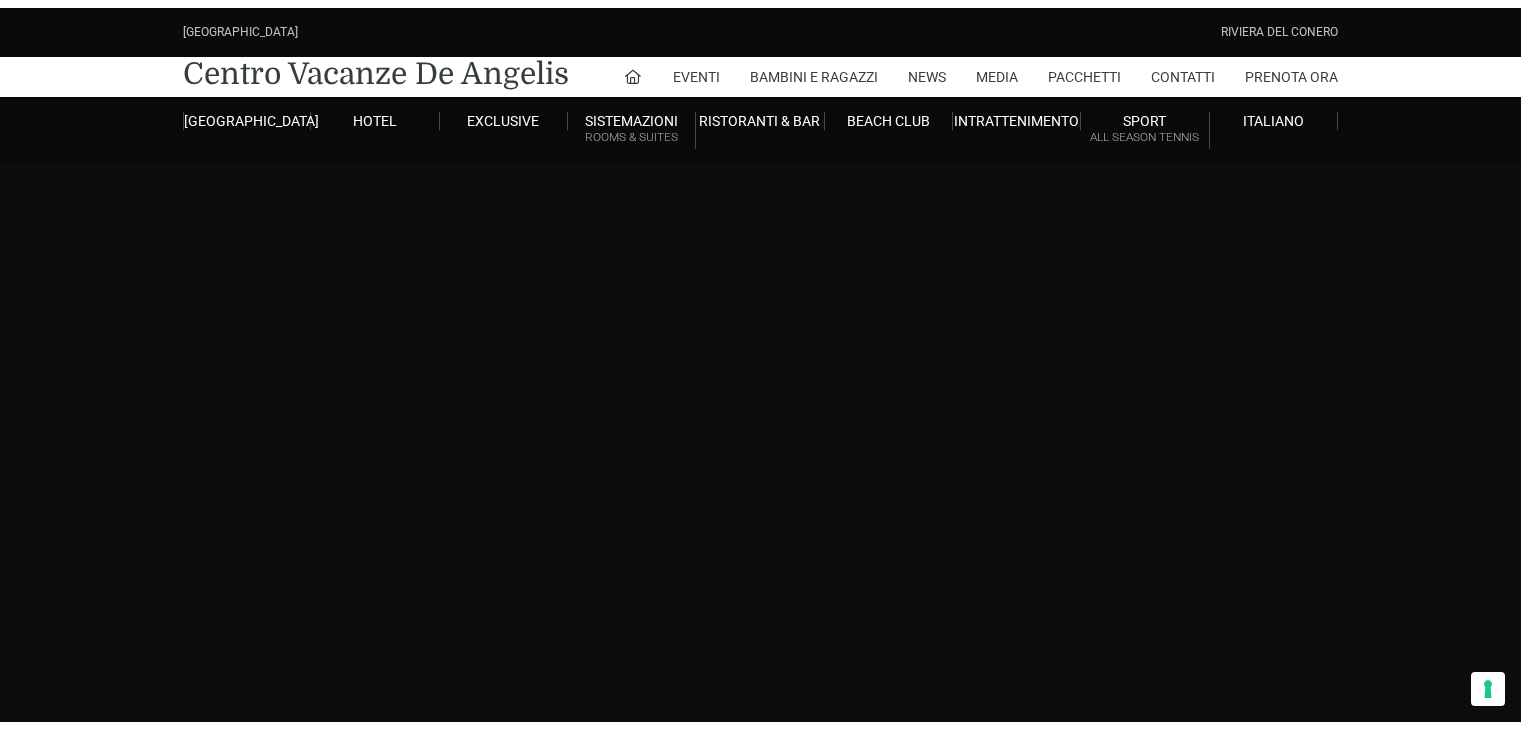 scroll, scrollTop: 0, scrollLeft: 0, axis: both 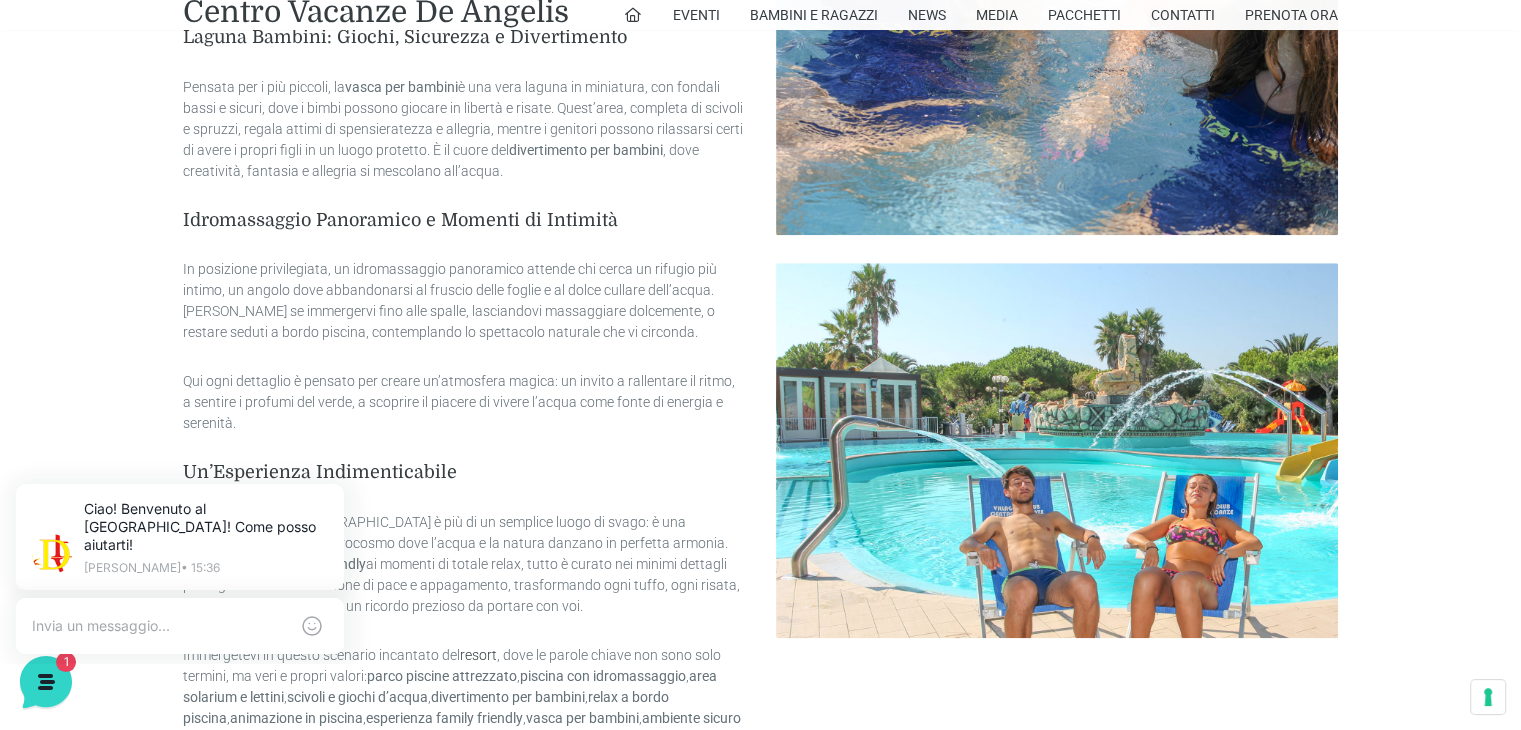 drag, startPoint x: 1533, startPoint y: 96, endPoint x: 1480, endPoint y: 285, distance: 196.2906 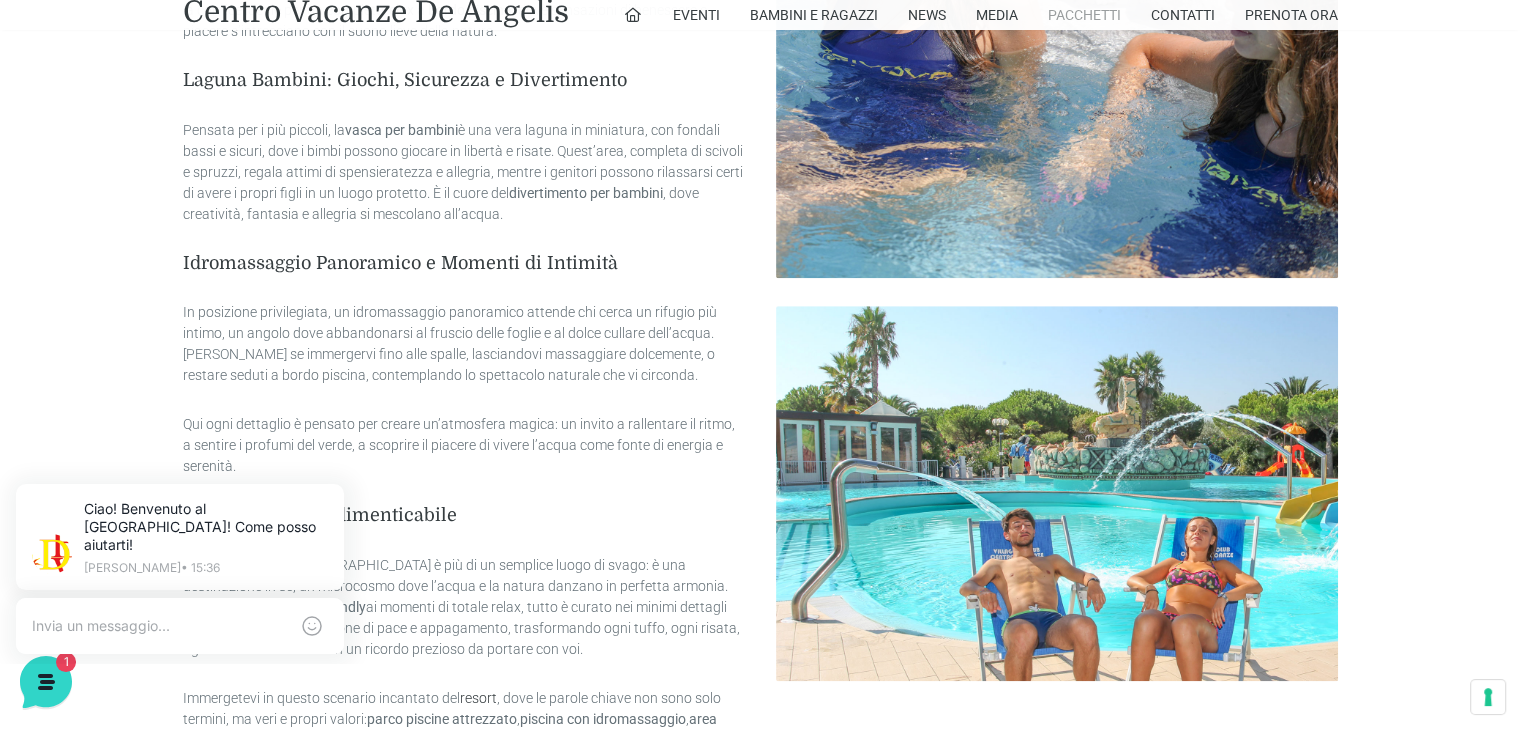 click on "Pacchetti" at bounding box center [1084, 15] 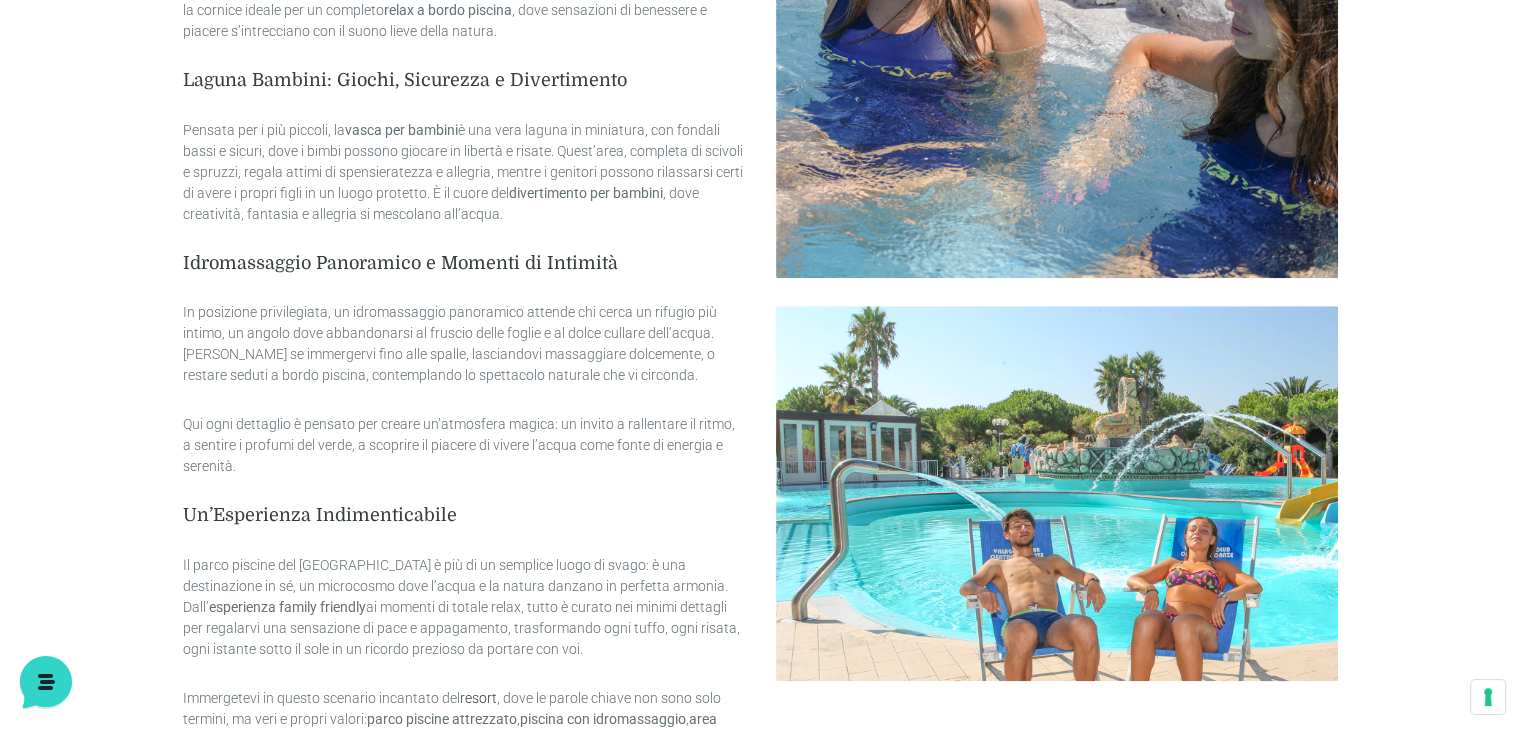 scroll, scrollTop: 227, scrollLeft: 0, axis: vertical 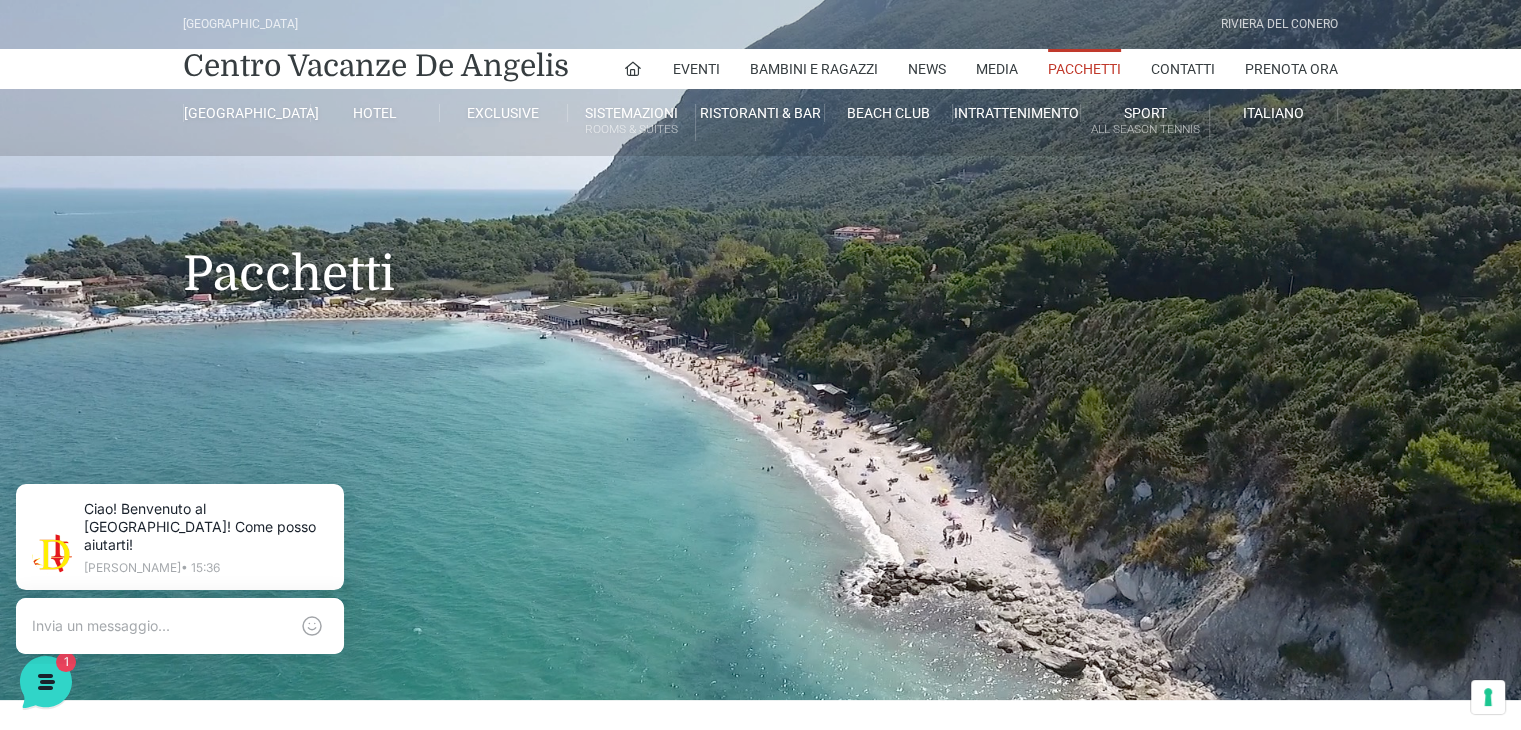 click on "Pacchetti" at bounding box center (1084, 69) 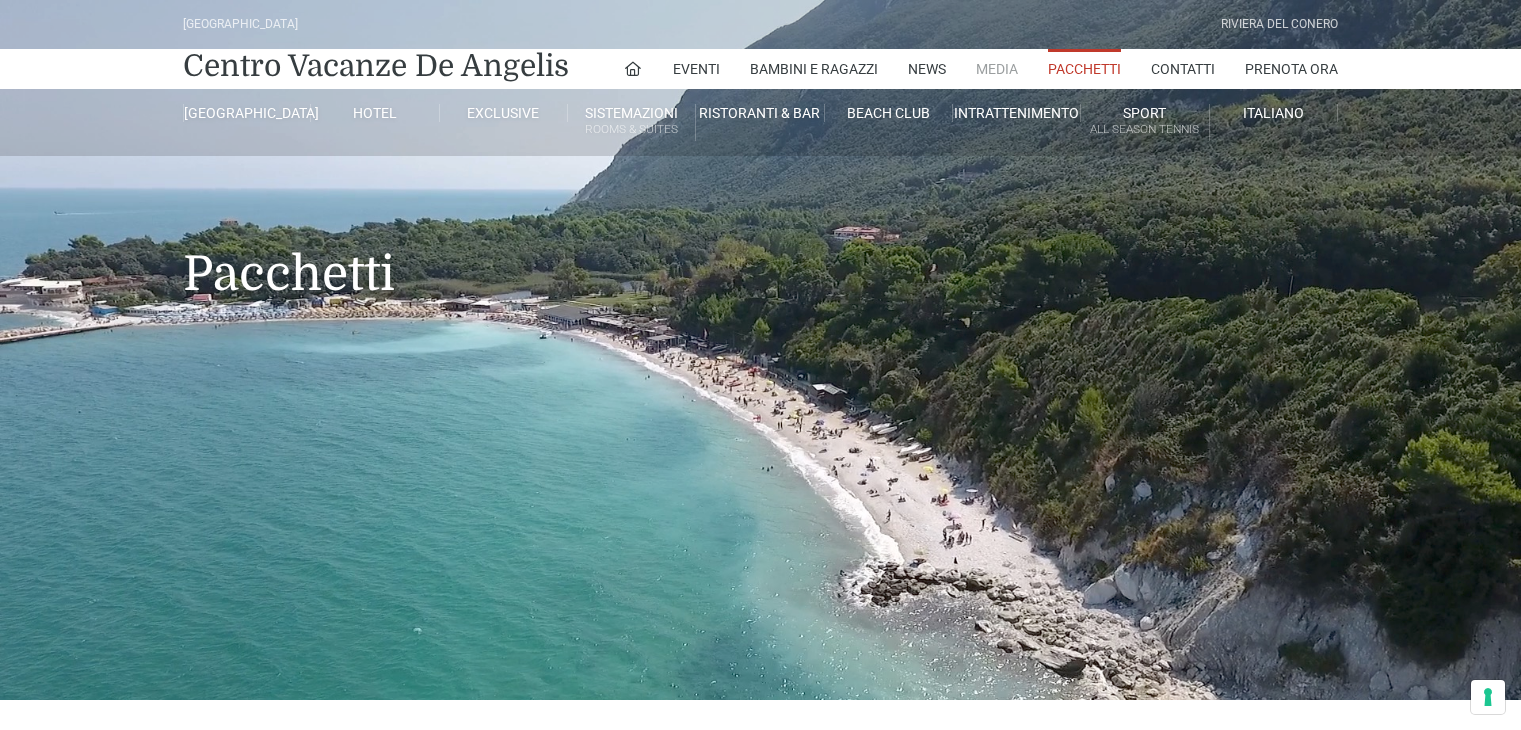 scroll, scrollTop: 0, scrollLeft: 0, axis: both 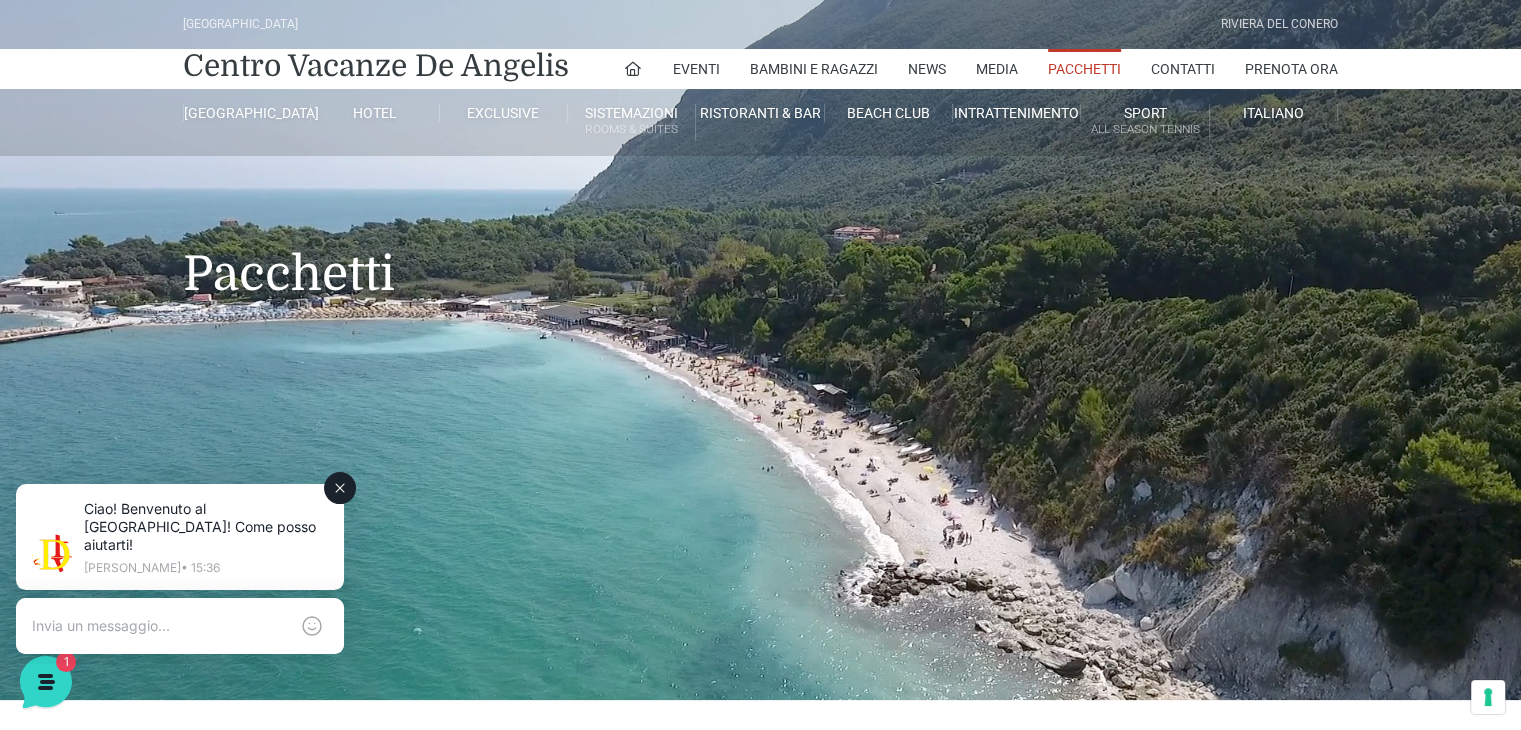click at bounding box center (160, 626) 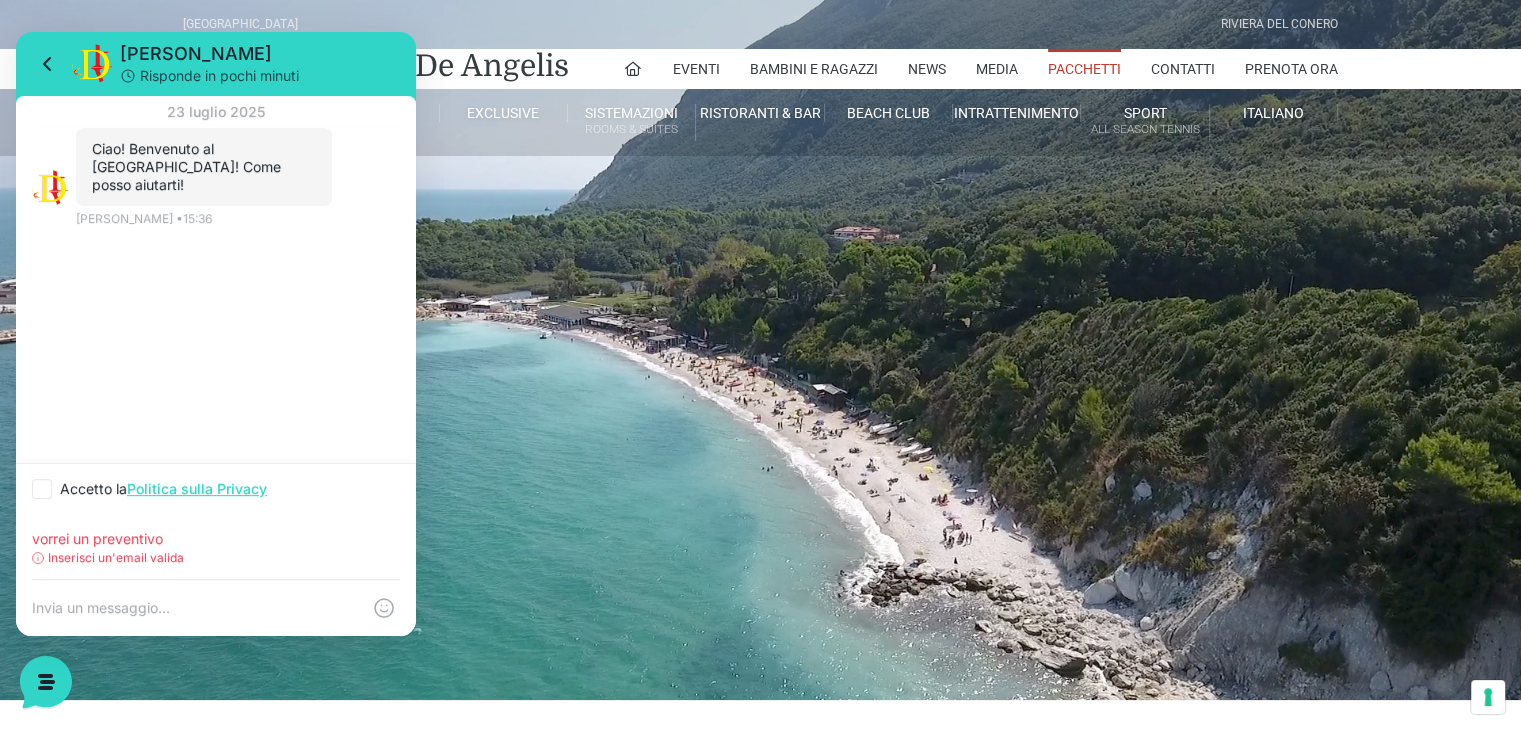 type on "vorrei un preventivo" 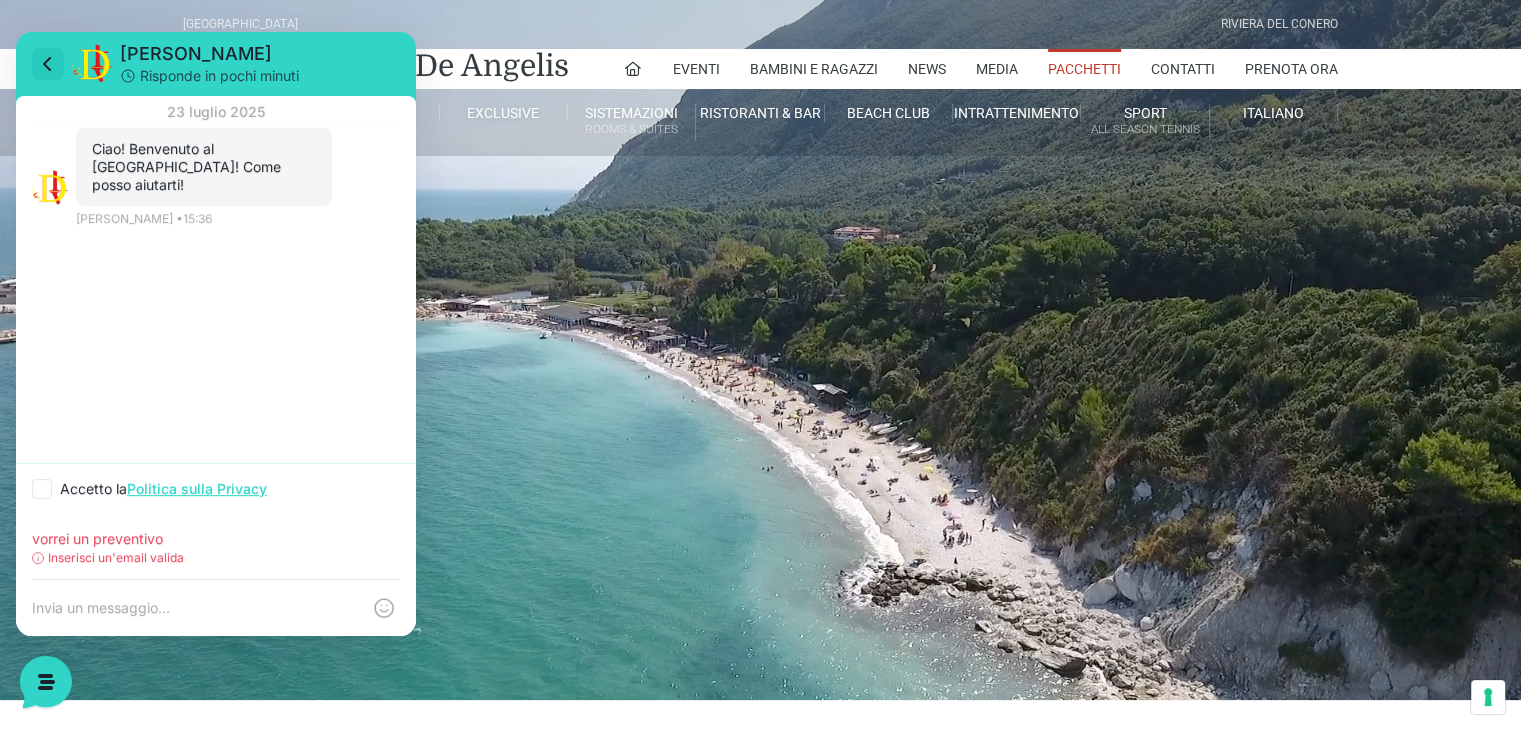 click 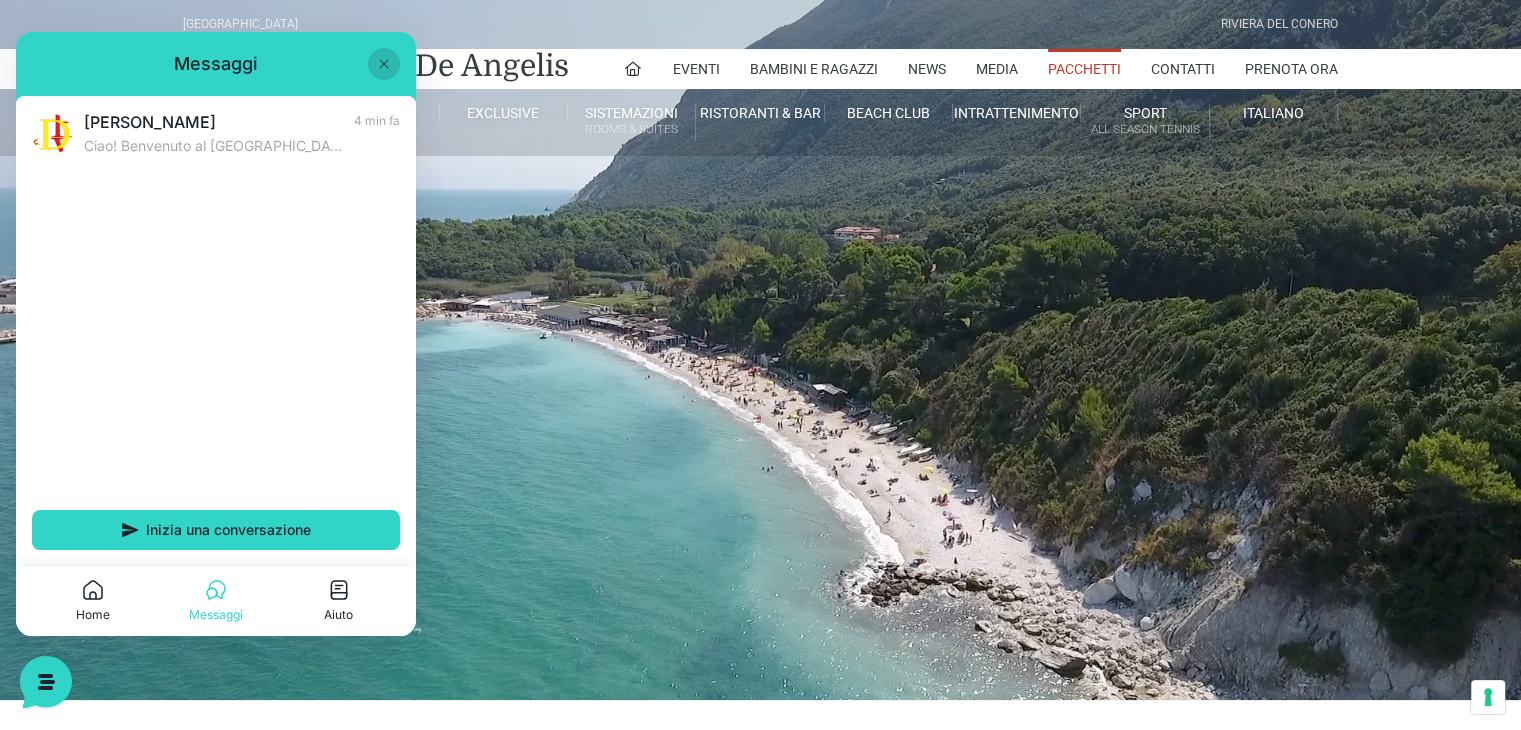 click on "Messaggi" at bounding box center [216, 64] 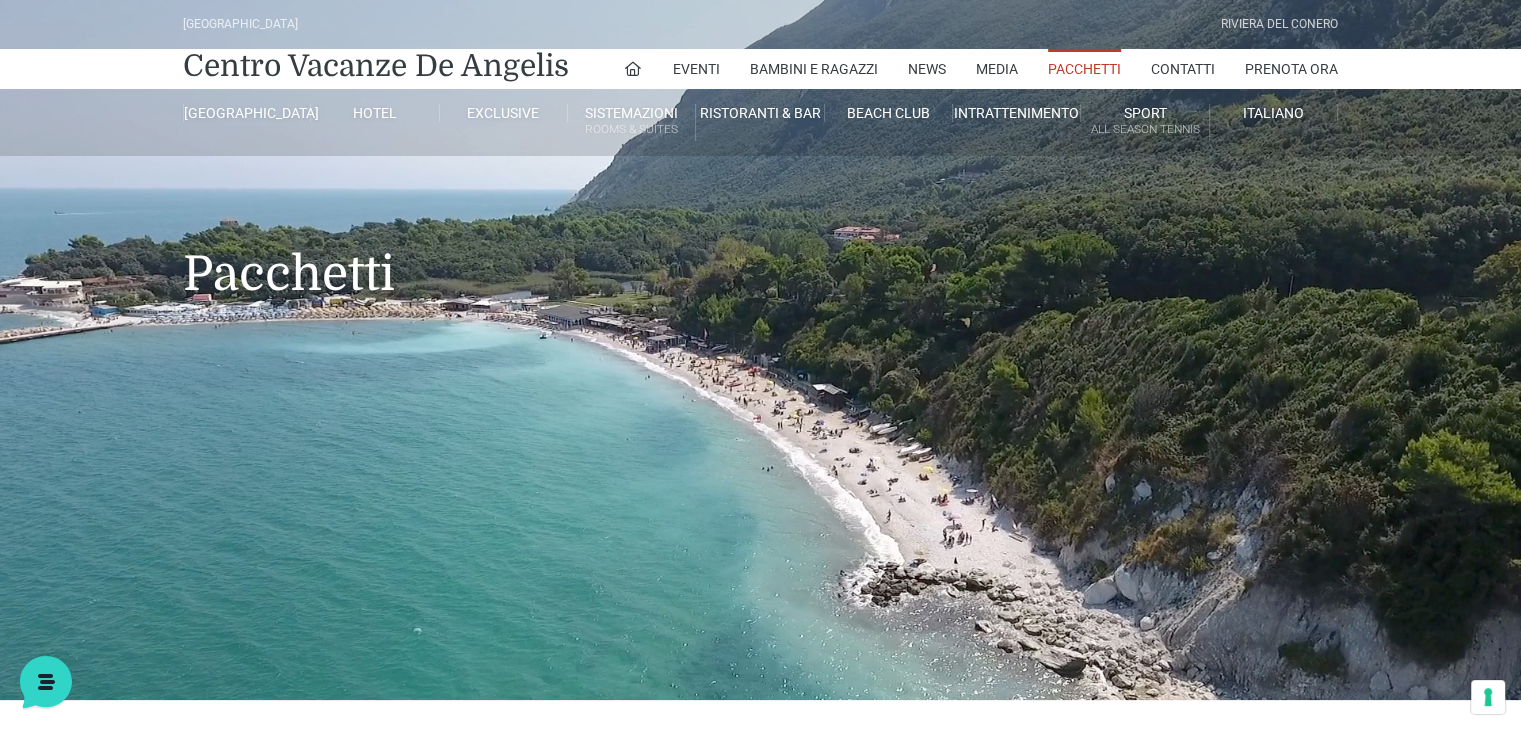 click on "Pacchetti" at bounding box center [1084, 69] 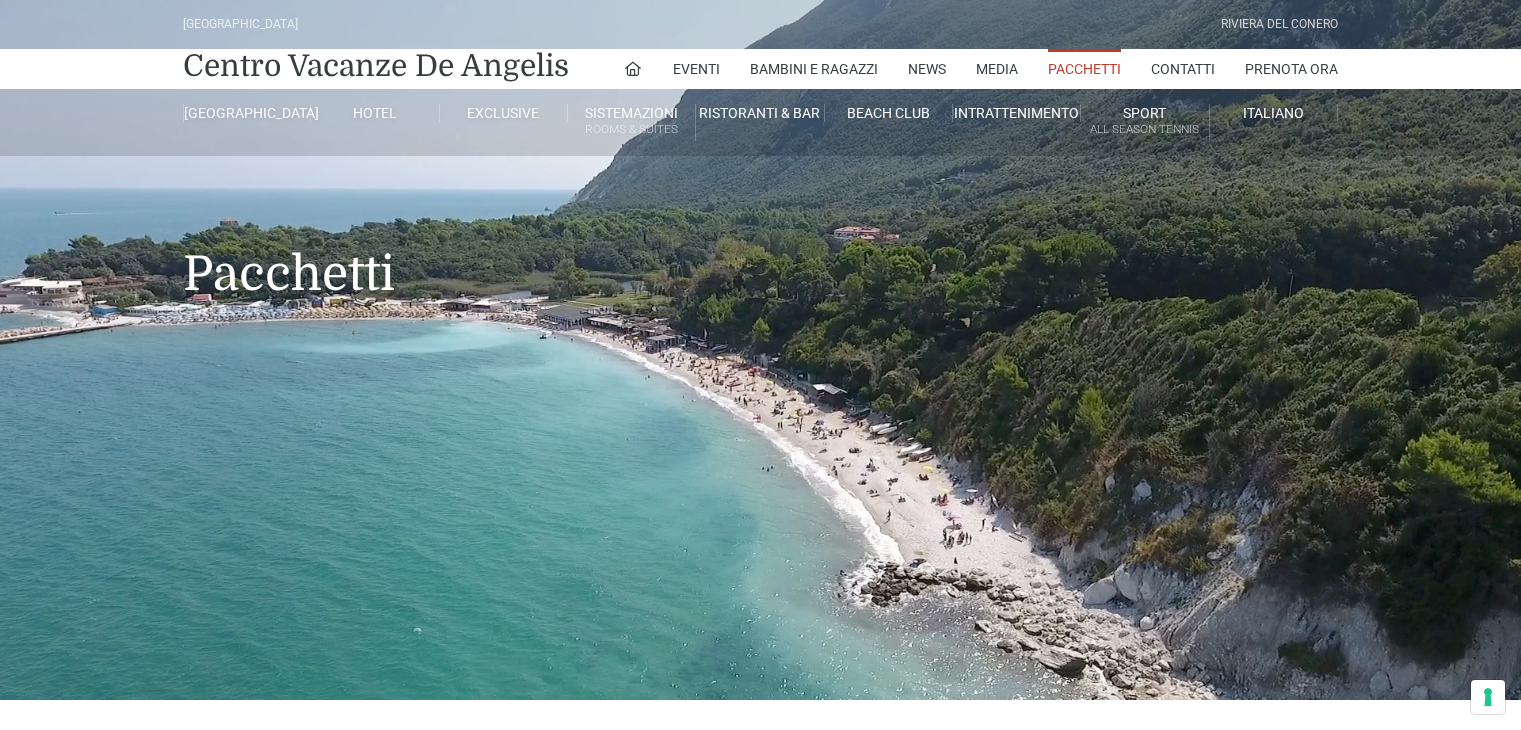 scroll, scrollTop: 0, scrollLeft: 0, axis: both 